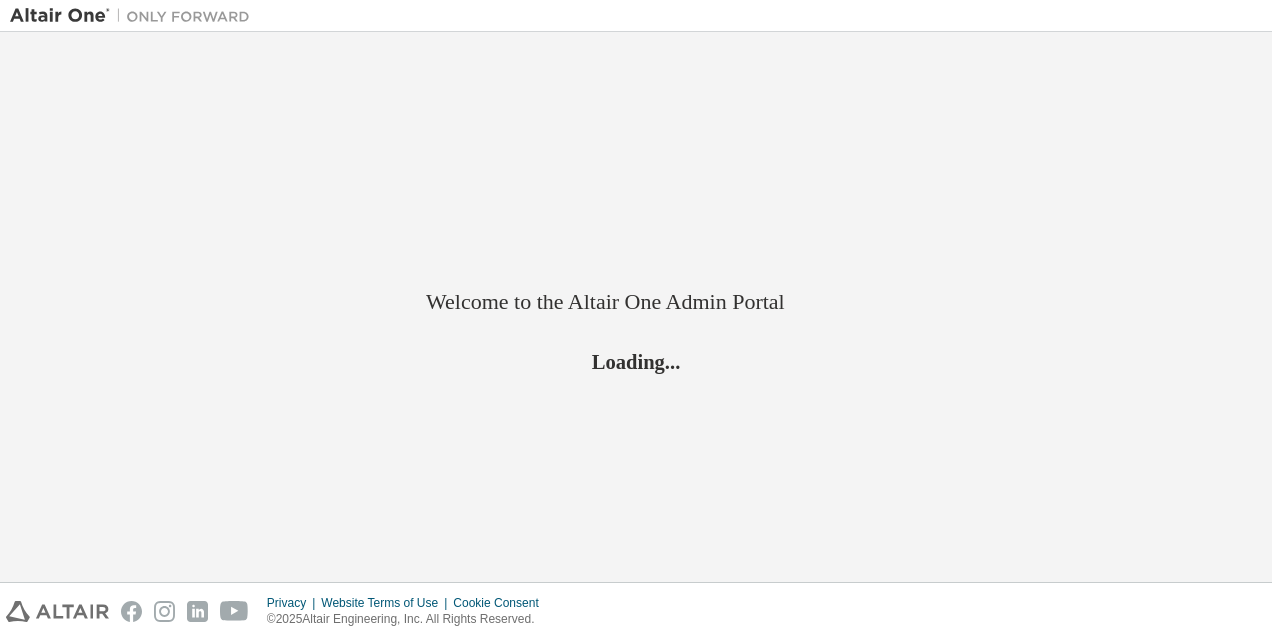 scroll, scrollTop: 0, scrollLeft: 0, axis: both 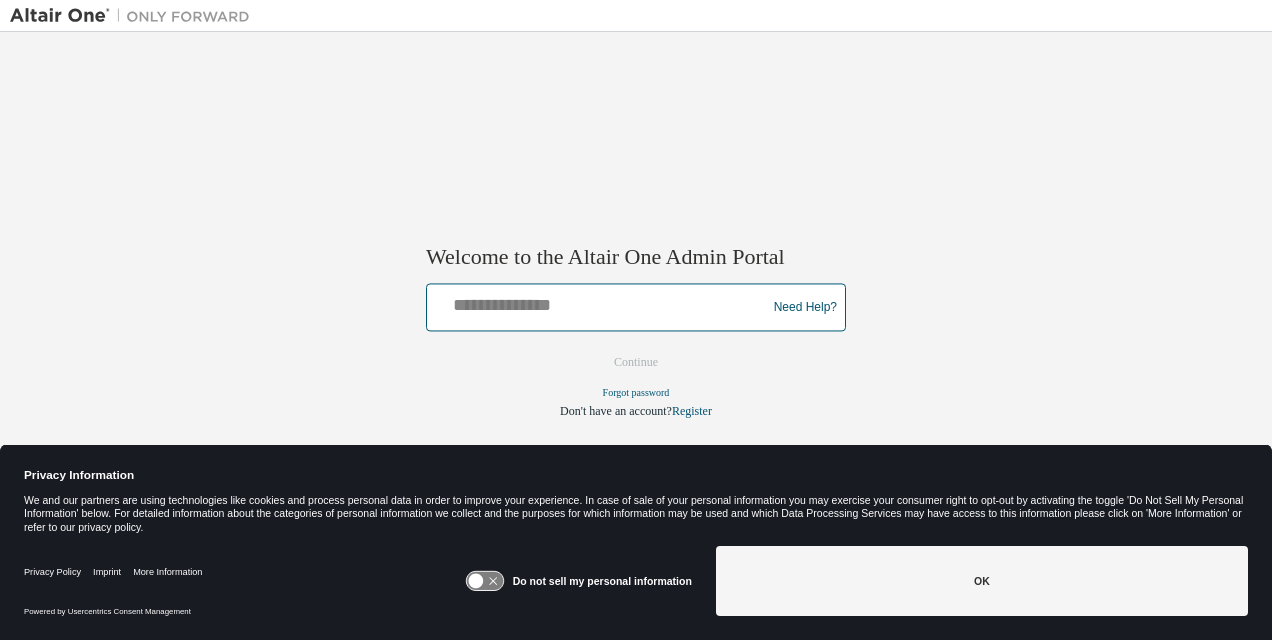 click at bounding box center [599, 303] 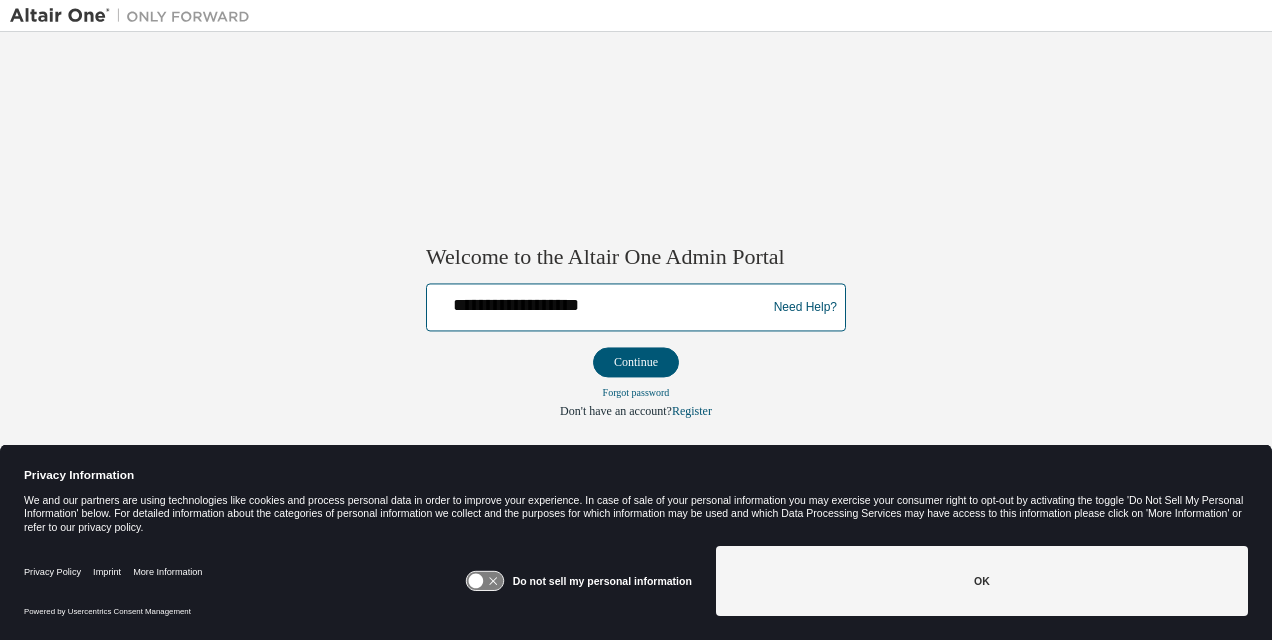 type on "**********" 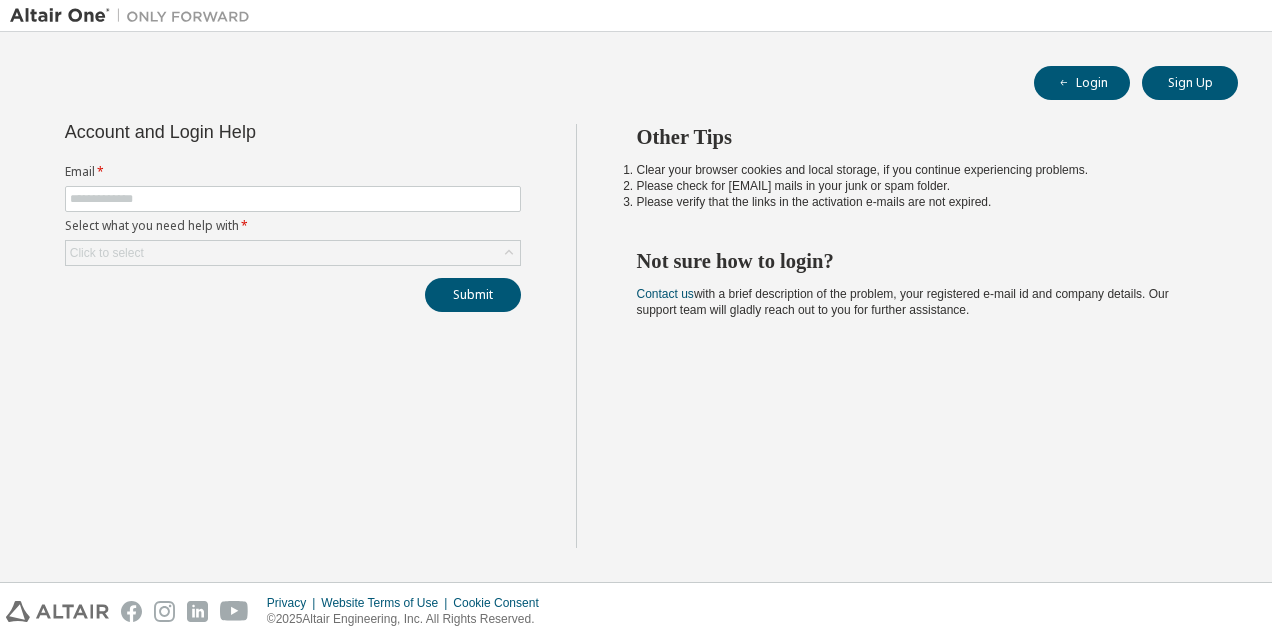 scroll, scrollTop: 0, scrollLeft: 0, axis: both 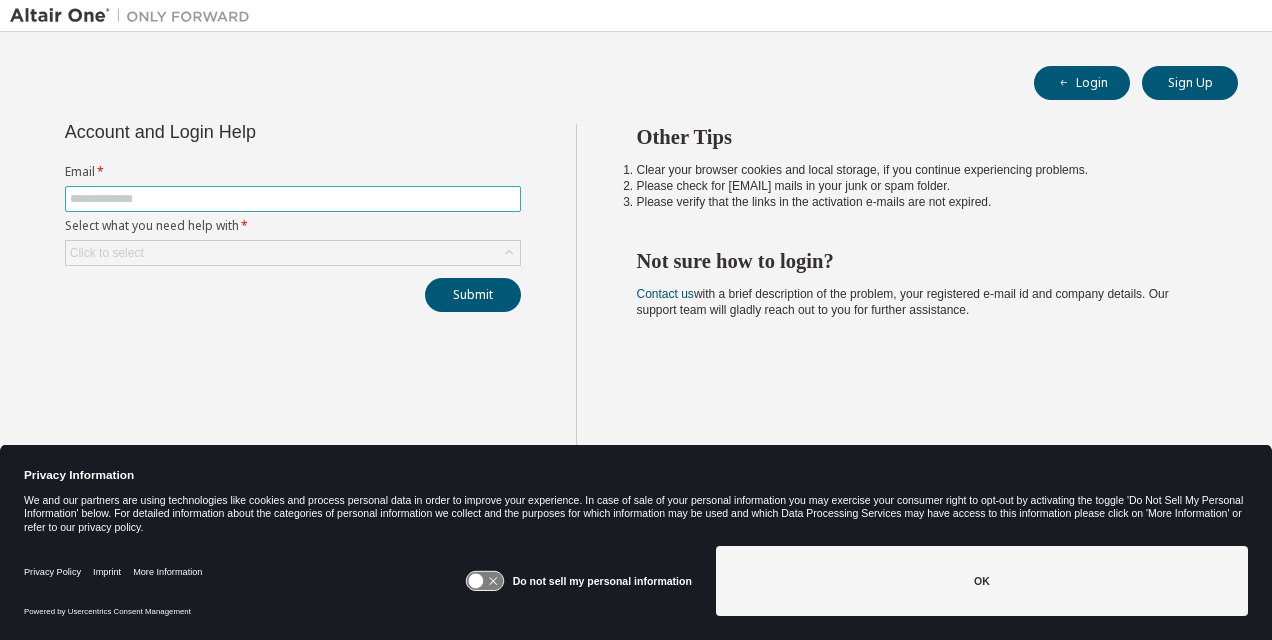 click at bounding box center (293, 199) 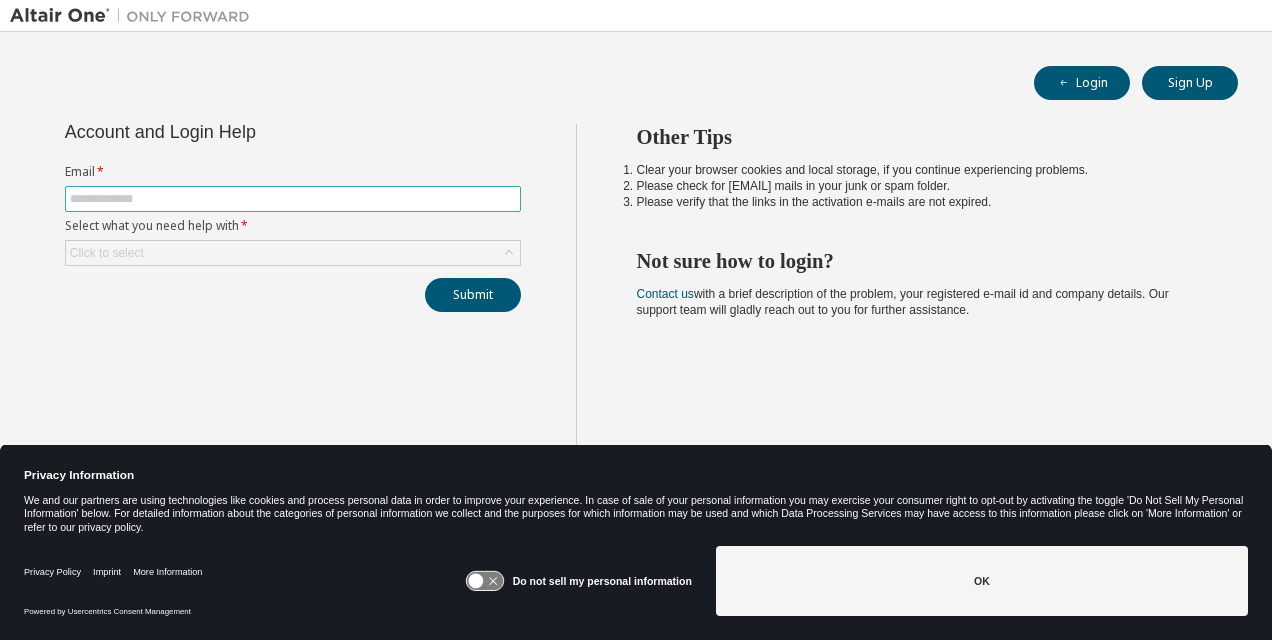 click at bounding box center [293, 199] 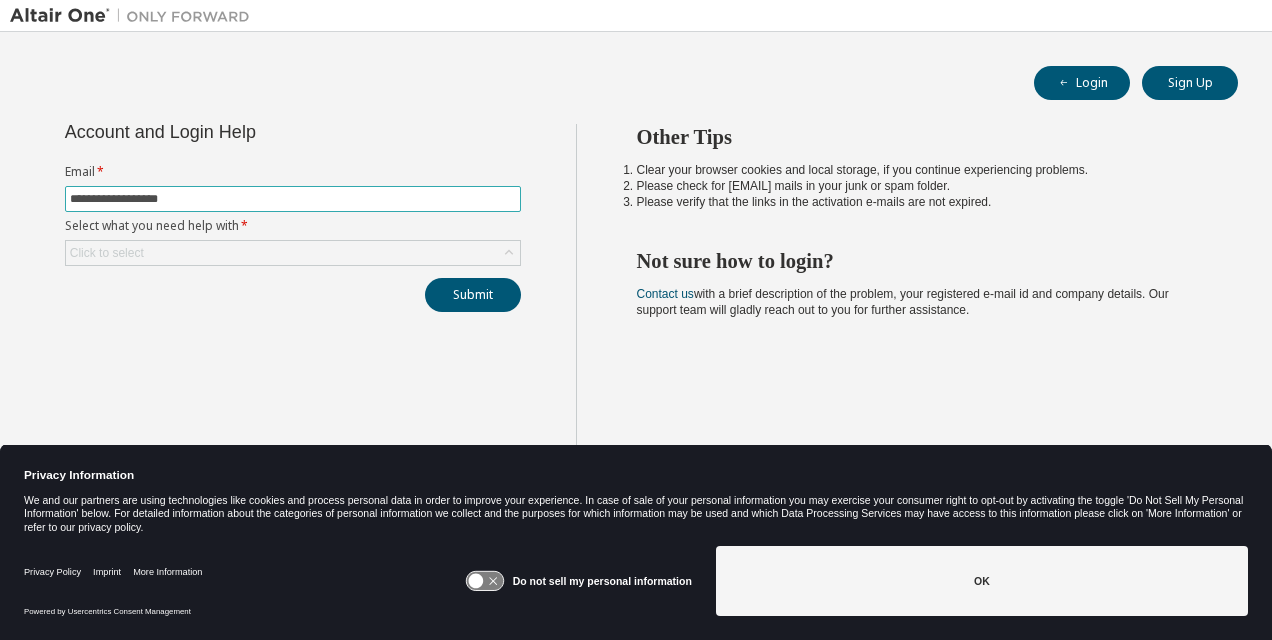 type on "**********" 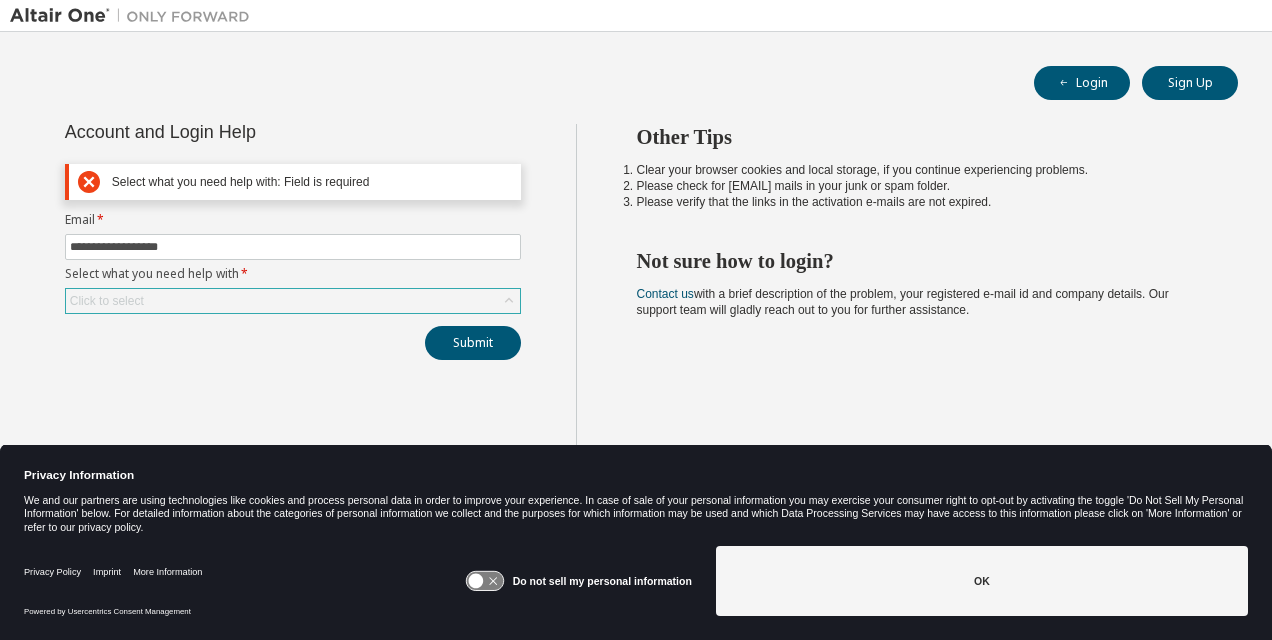 click on "Click to select" at bounding box center (293, 301) 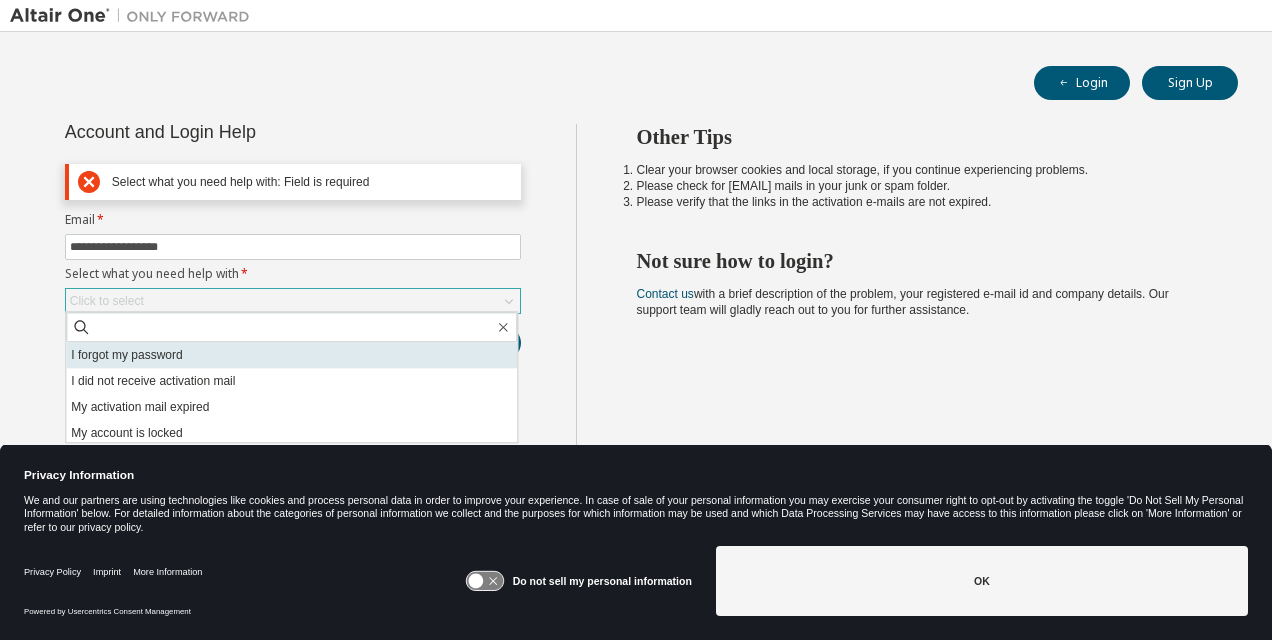 click on "I forgot my password" at bounding box center (291, 355) 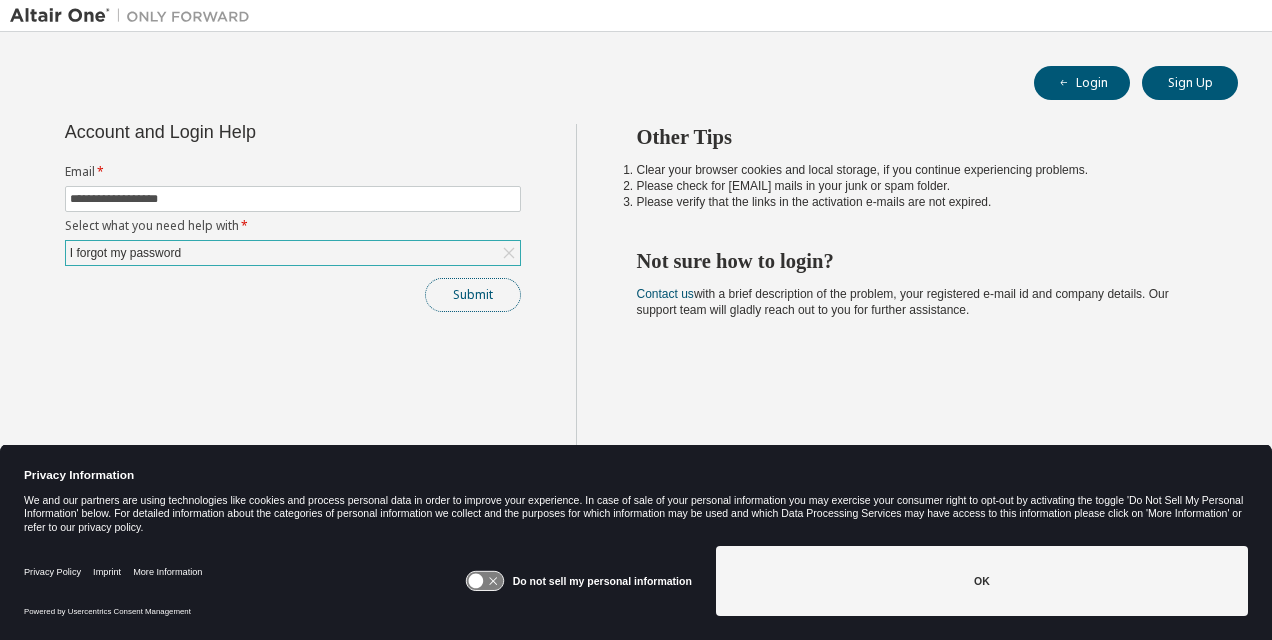 click on "Submit" at bounding box center [473, 295] 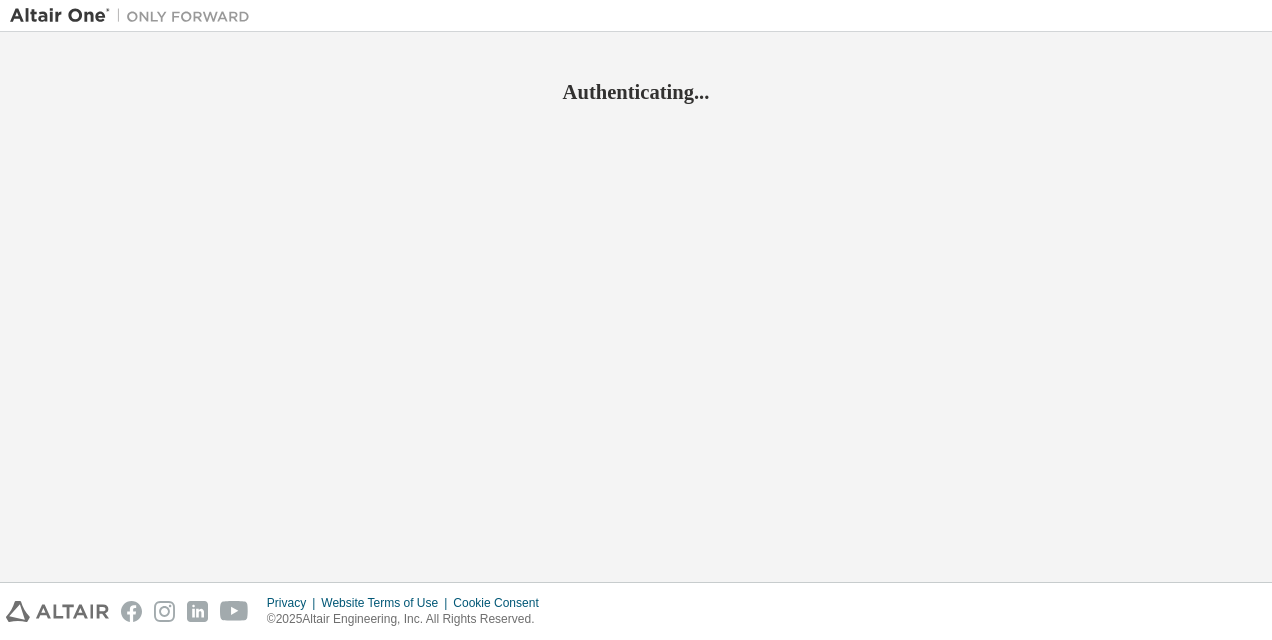 scroll, scrollTop: 0, scrollLeft: 0, axis: both 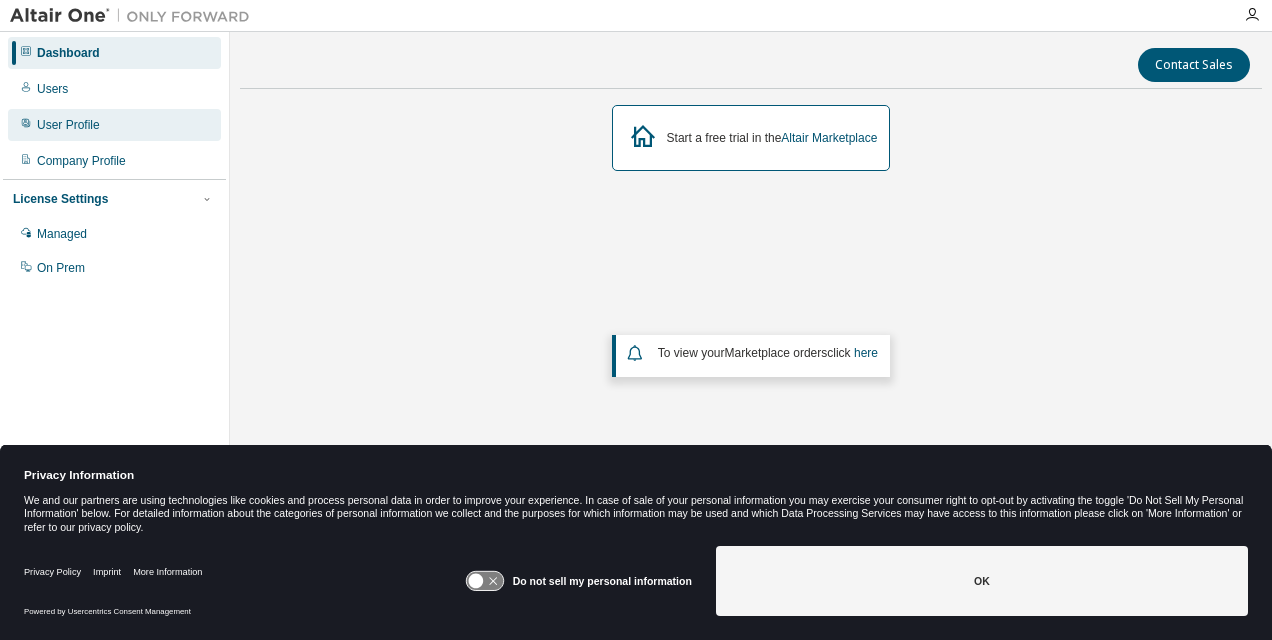 click on "User Profile" at bounding box center [68, 125] 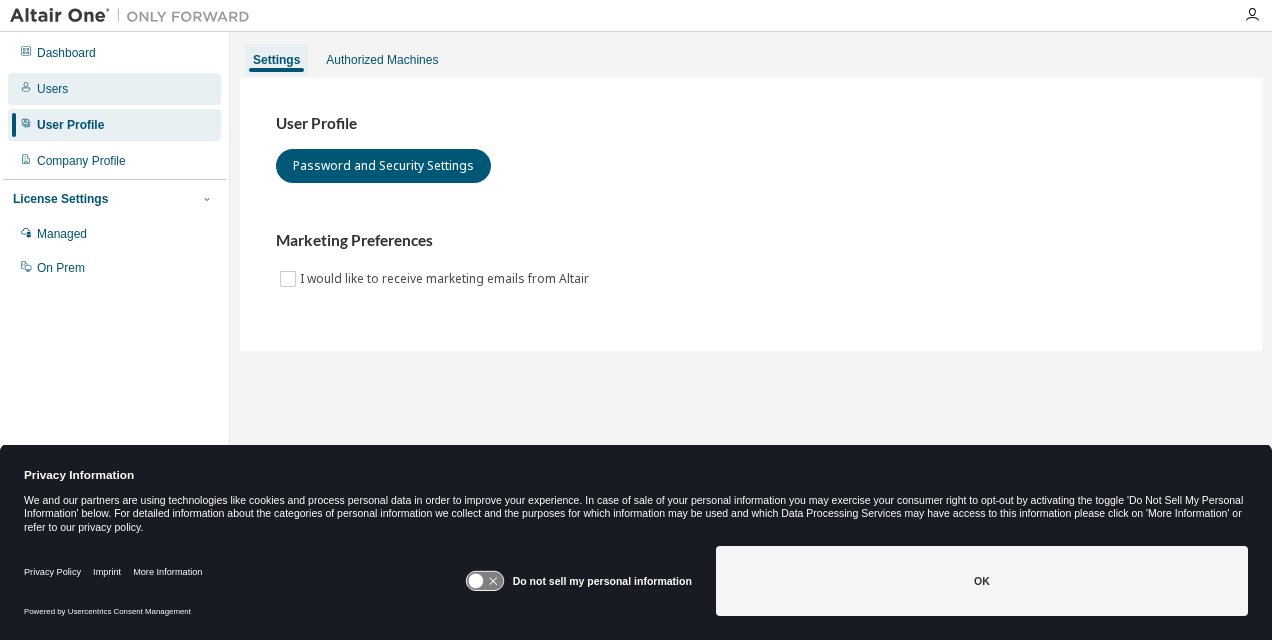 click on "Users" at bounding box center (52, 89) 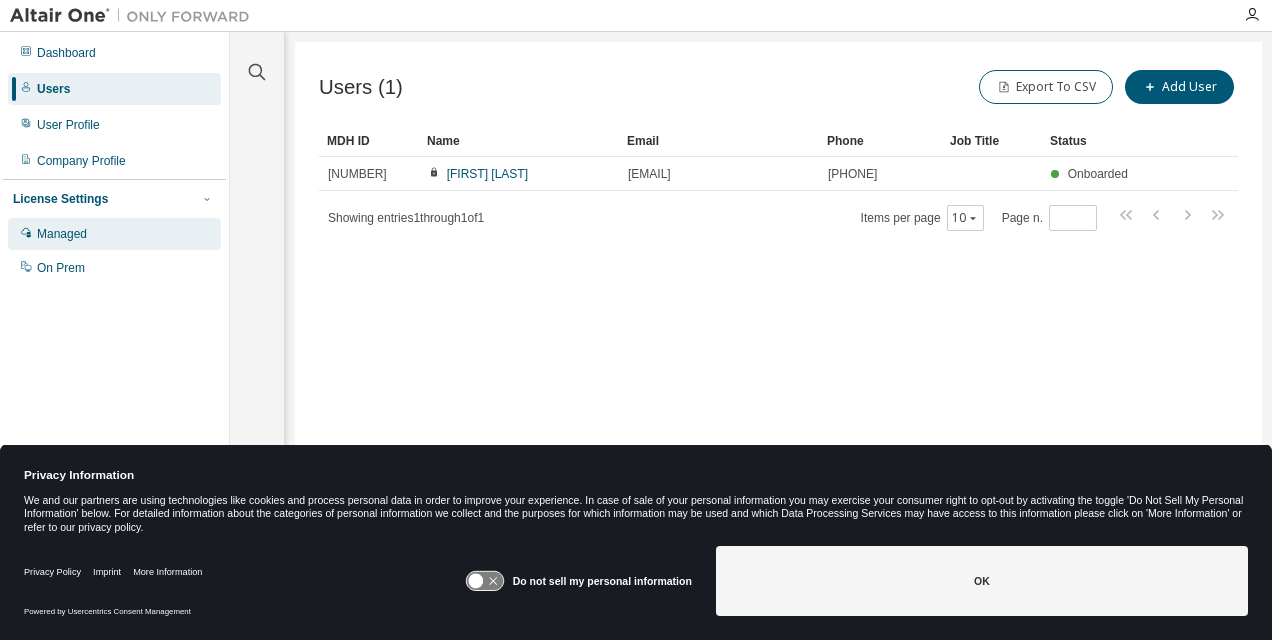 click on "Managed" at bounding box center (62, 234) 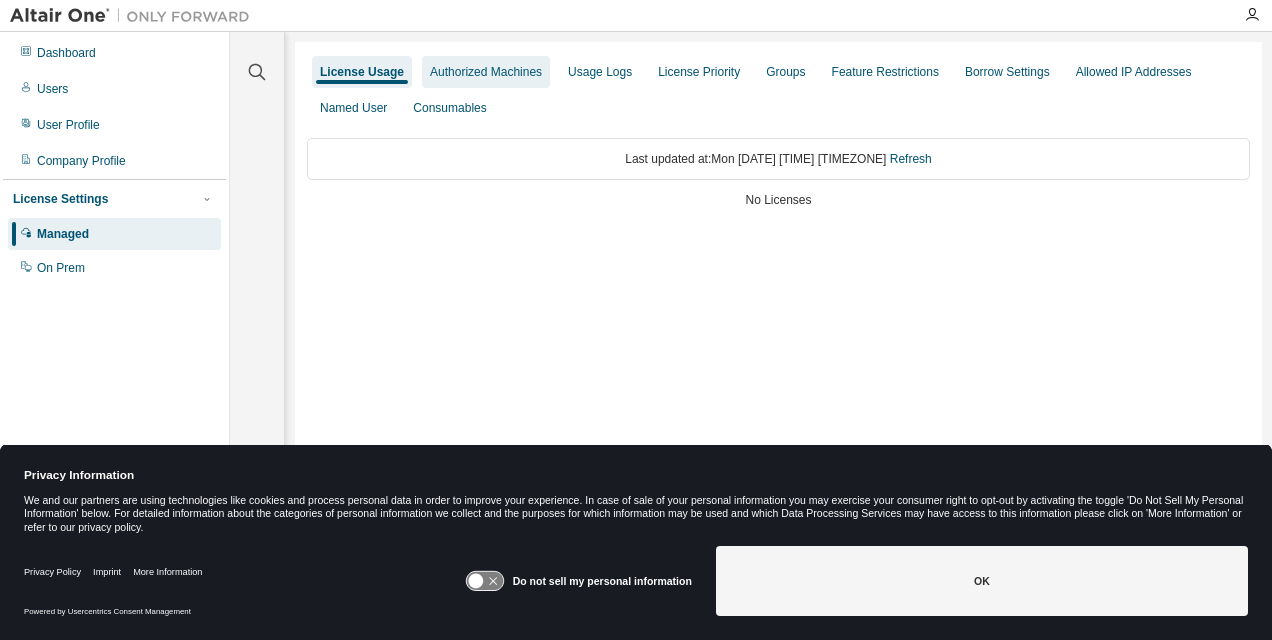 click on "Authorized Machines" at bounding box center (486, 72) 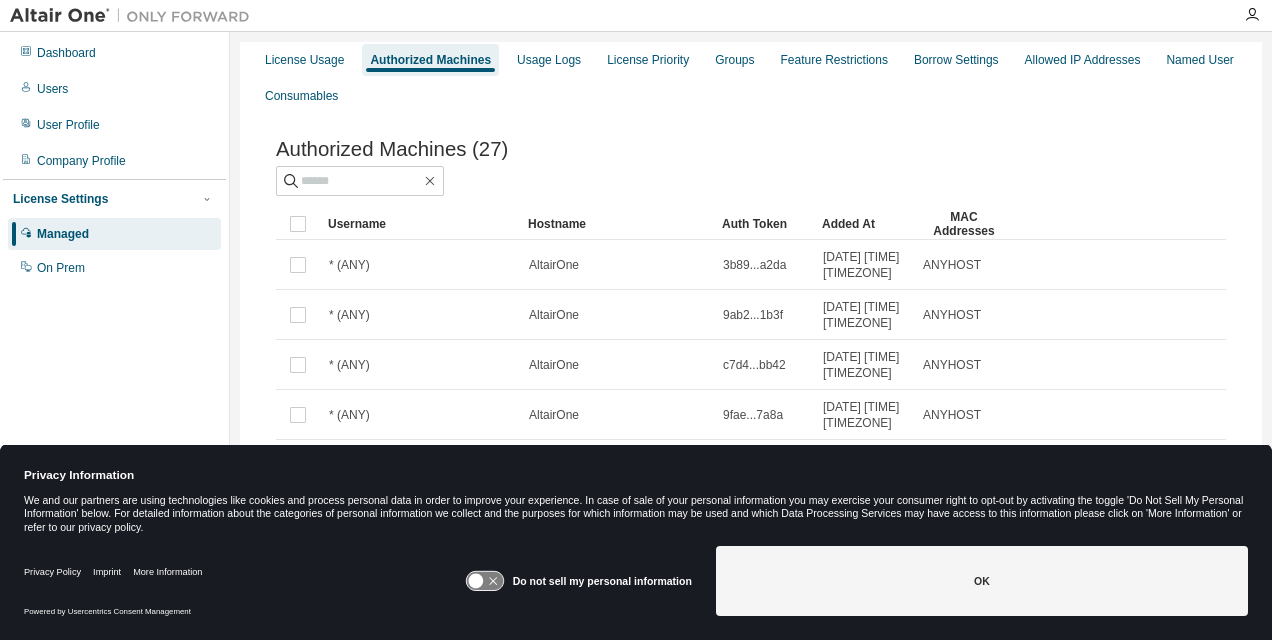 scroll, scrollTop: 0, scrollLeft: 0, axis: both 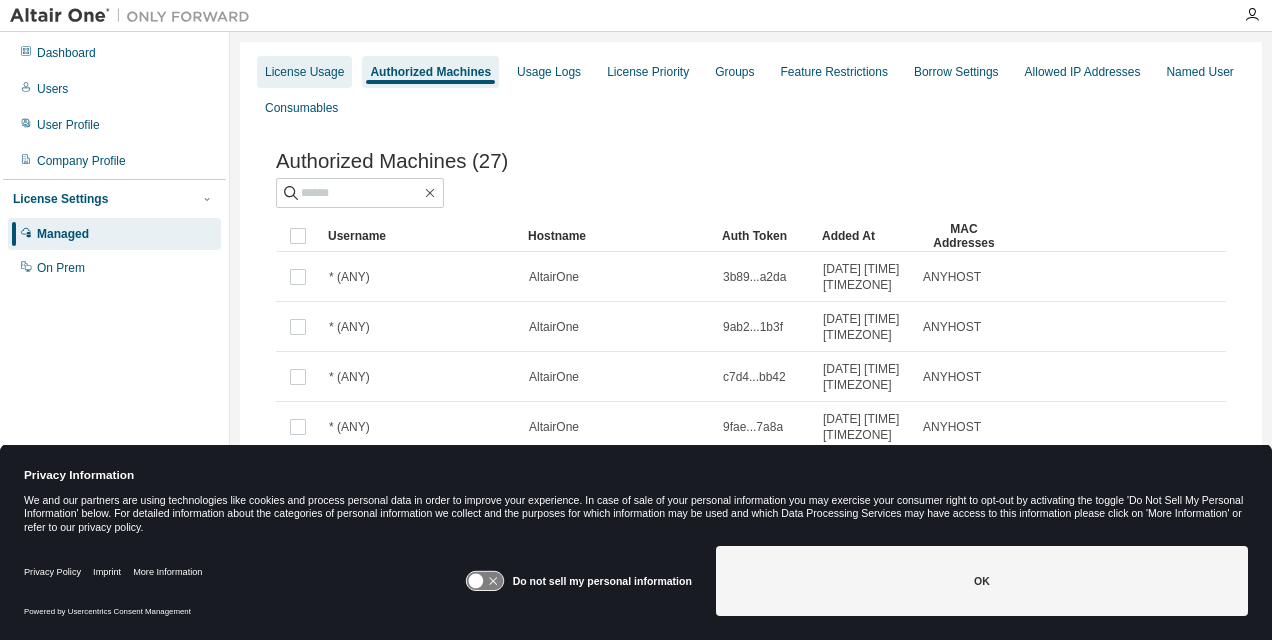 click on "License Usage" at bounding box center [304, 72] 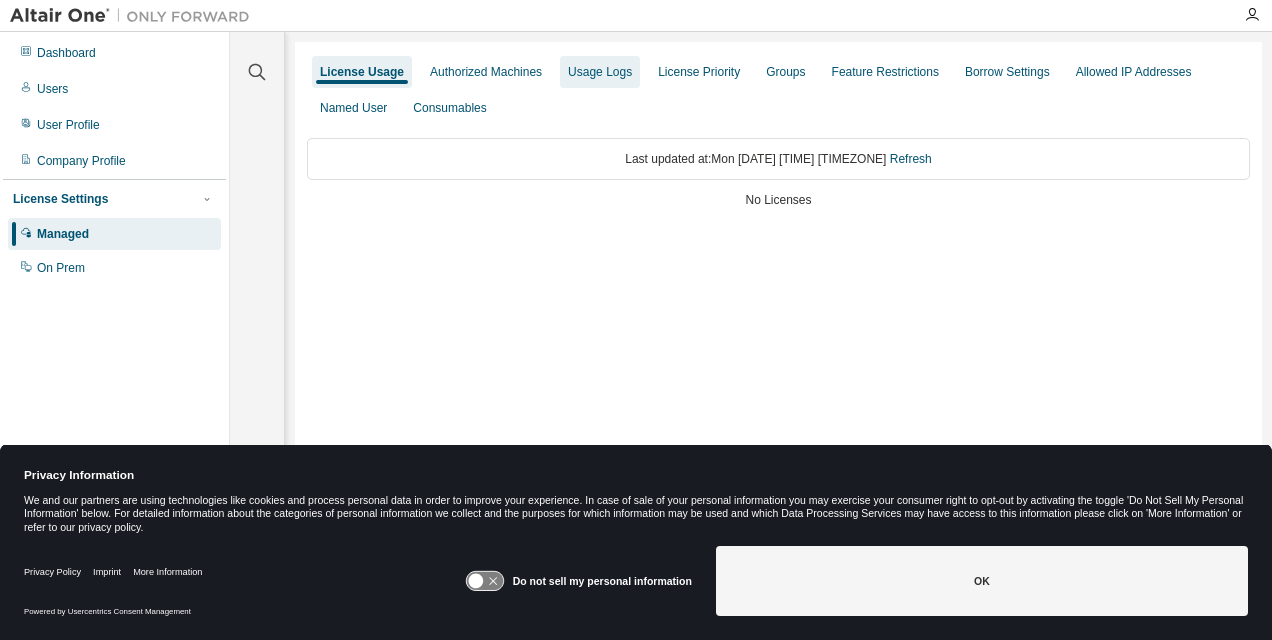 click on "Usage Logs" at bounding box center [600, 72] 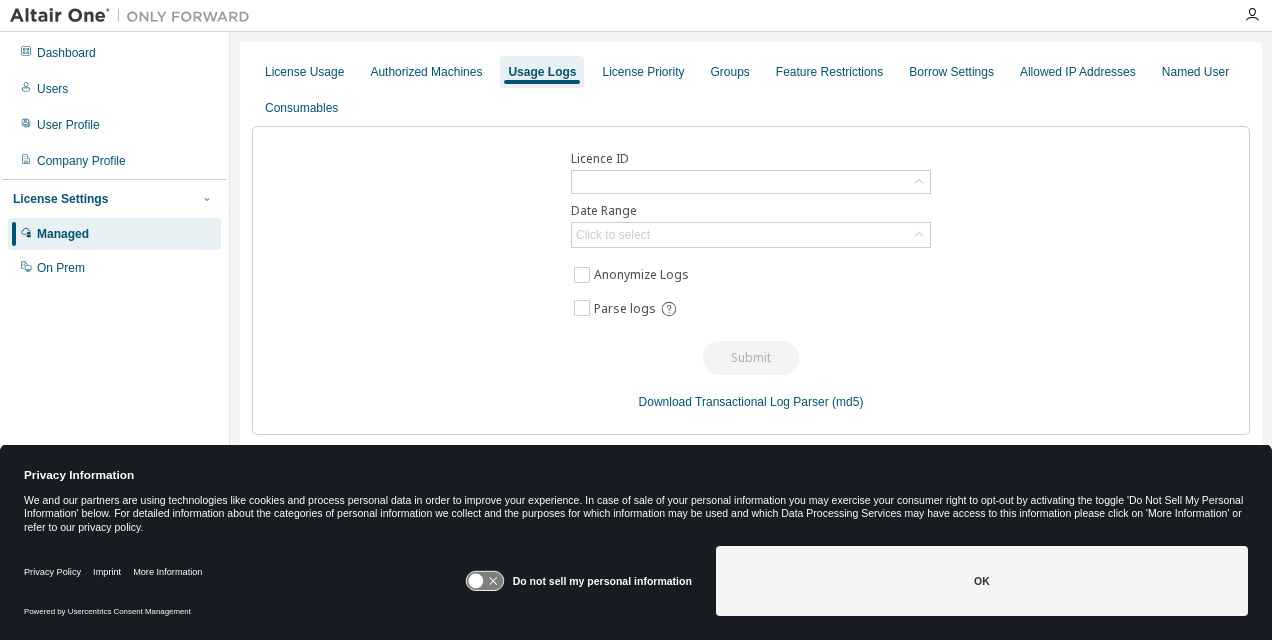 click on "Licence ID Date Range Click to select Anonymize Logs Parse logs Submit Download Transactional Log Parser   (md5)" at bounding box center (751, 280) 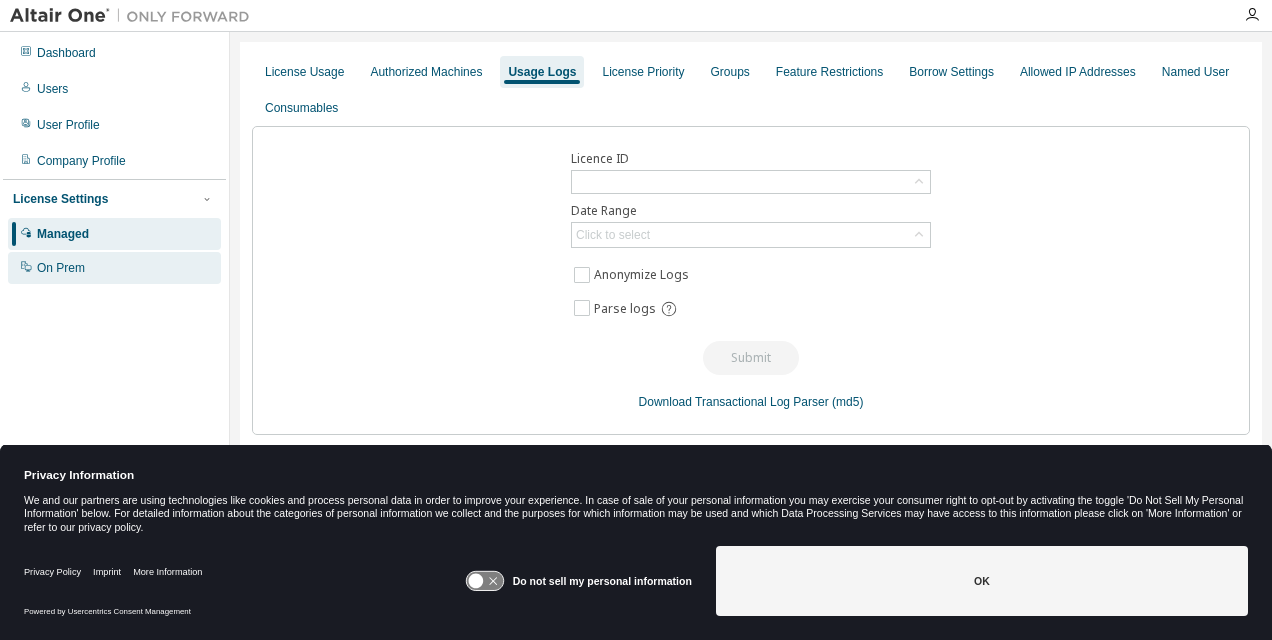 click on "On Prem" at bounding box center [61, 268] 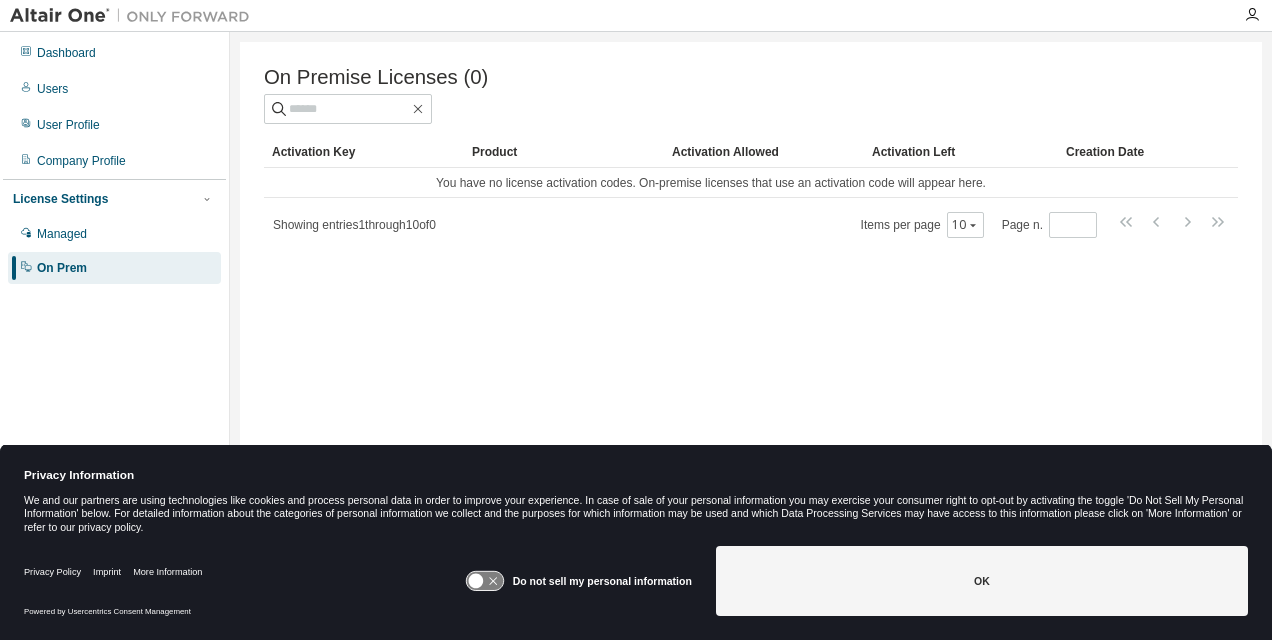 click on "Activation Key" at bounding box center (364, 152) 